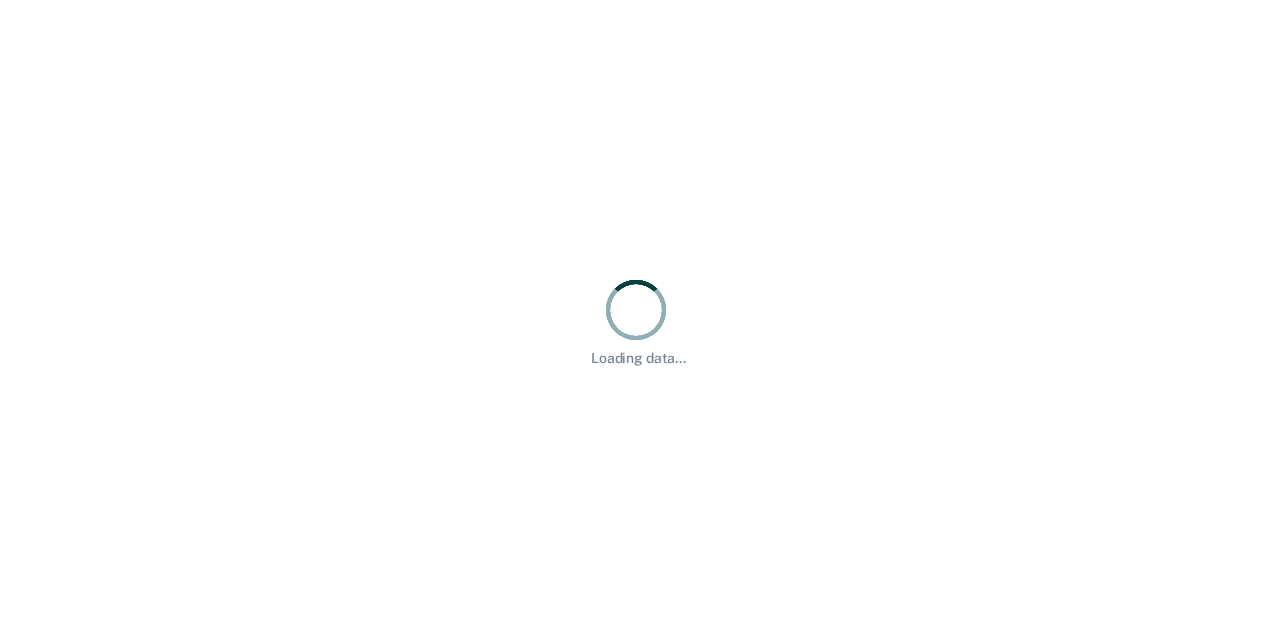 scroll, scrollTop: 0, scrollLeft: 0, axis: both 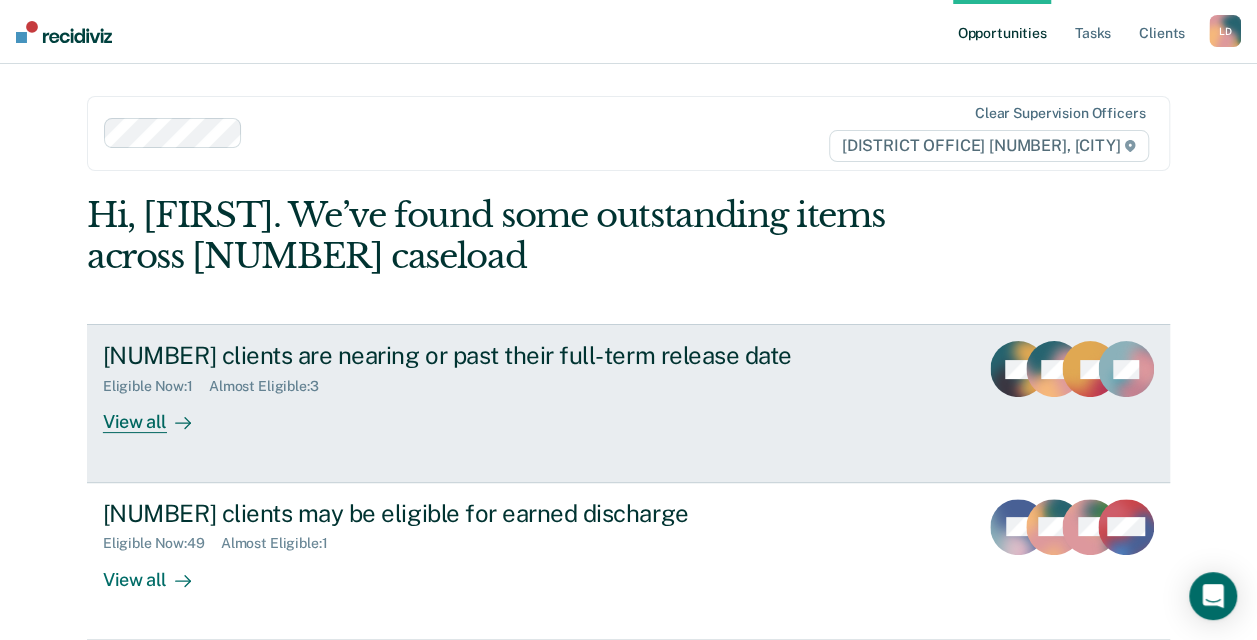 click on "View all" at bounding box center [159, 414] 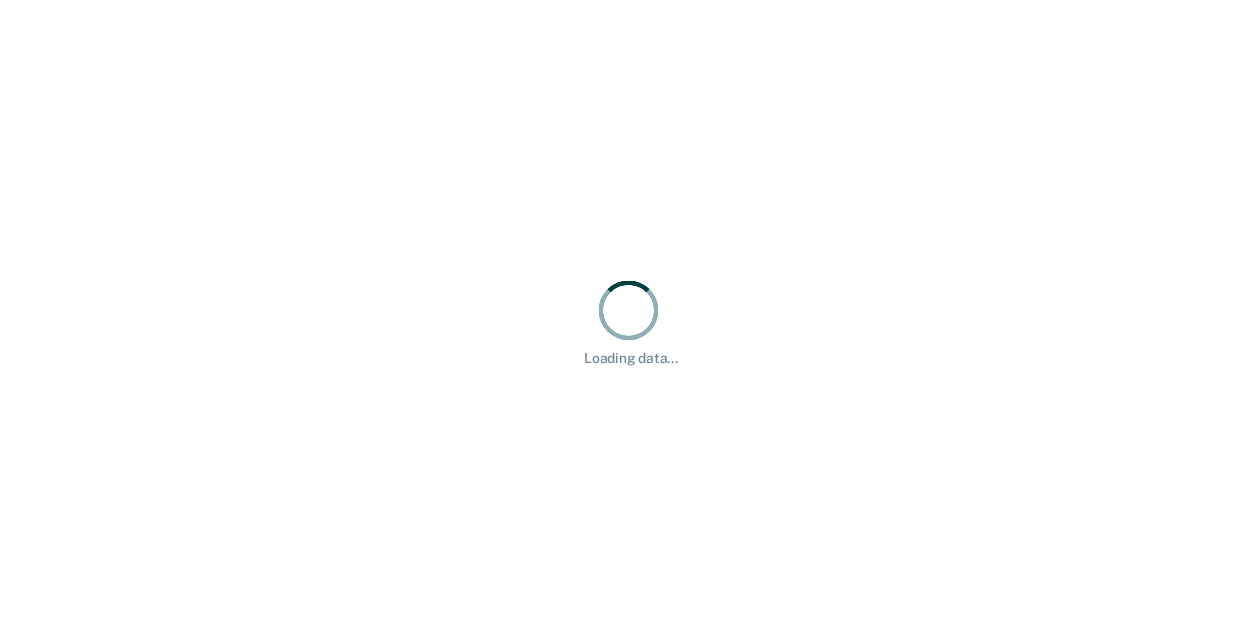 scroll, scrollTop: 0, scrollLeft: 0, axis: both 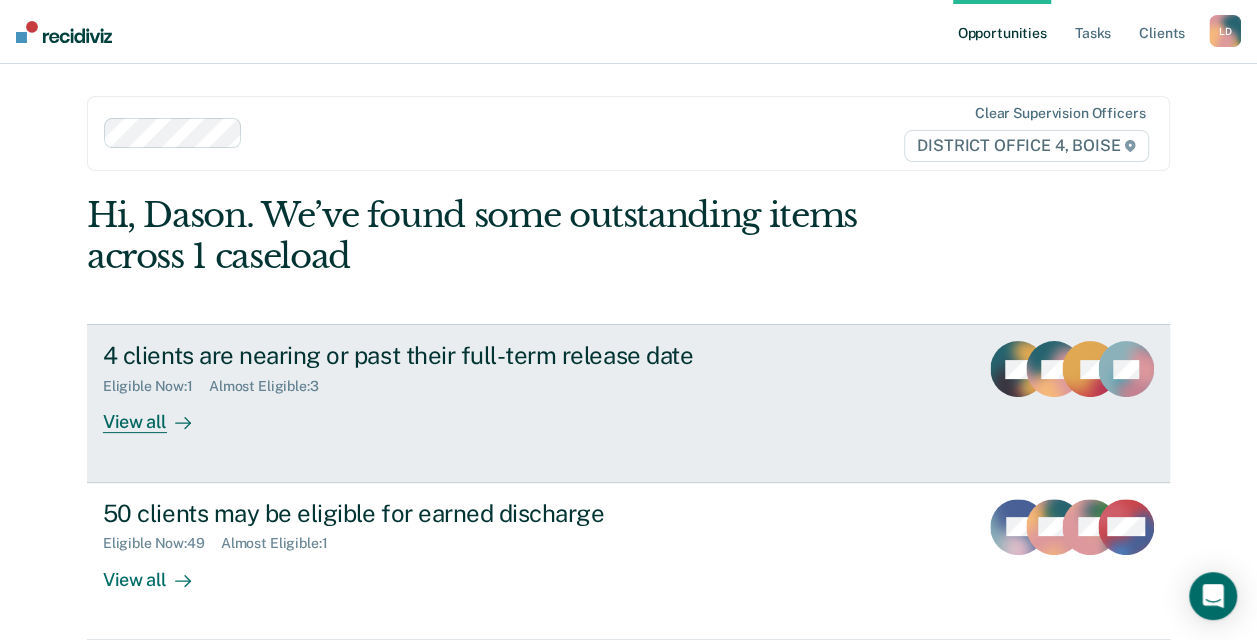 click on "View all" at bounding box center [159, 414] 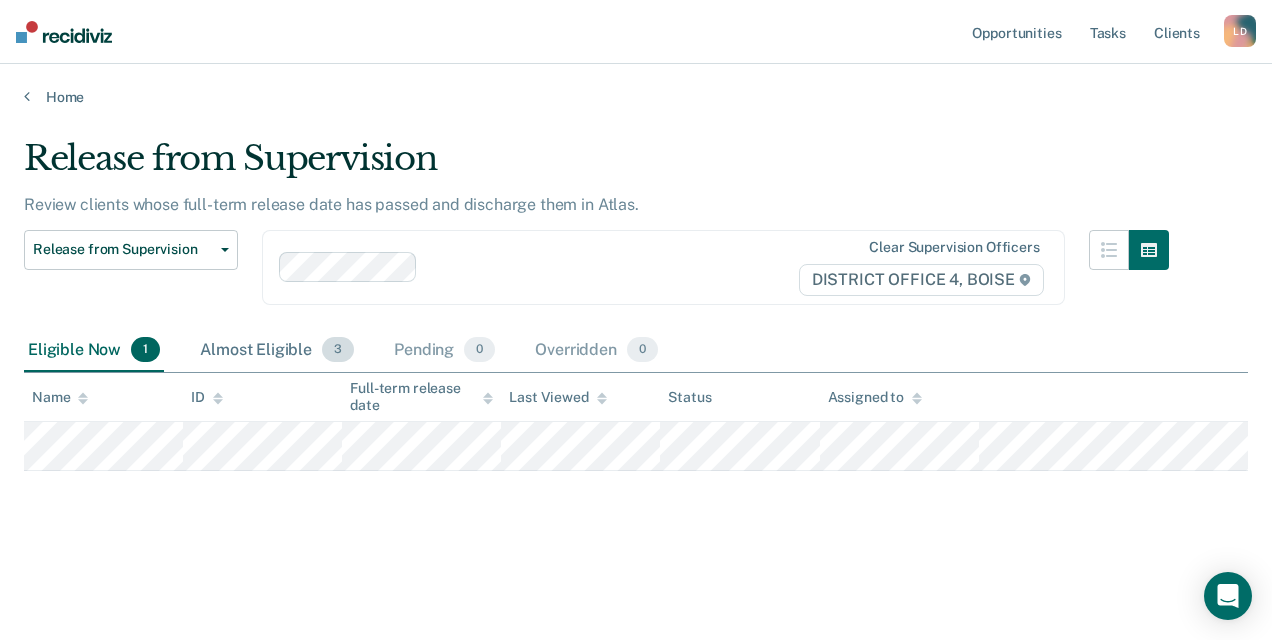 click on "Almost Eligible 3" at bounding box center [277, 351] 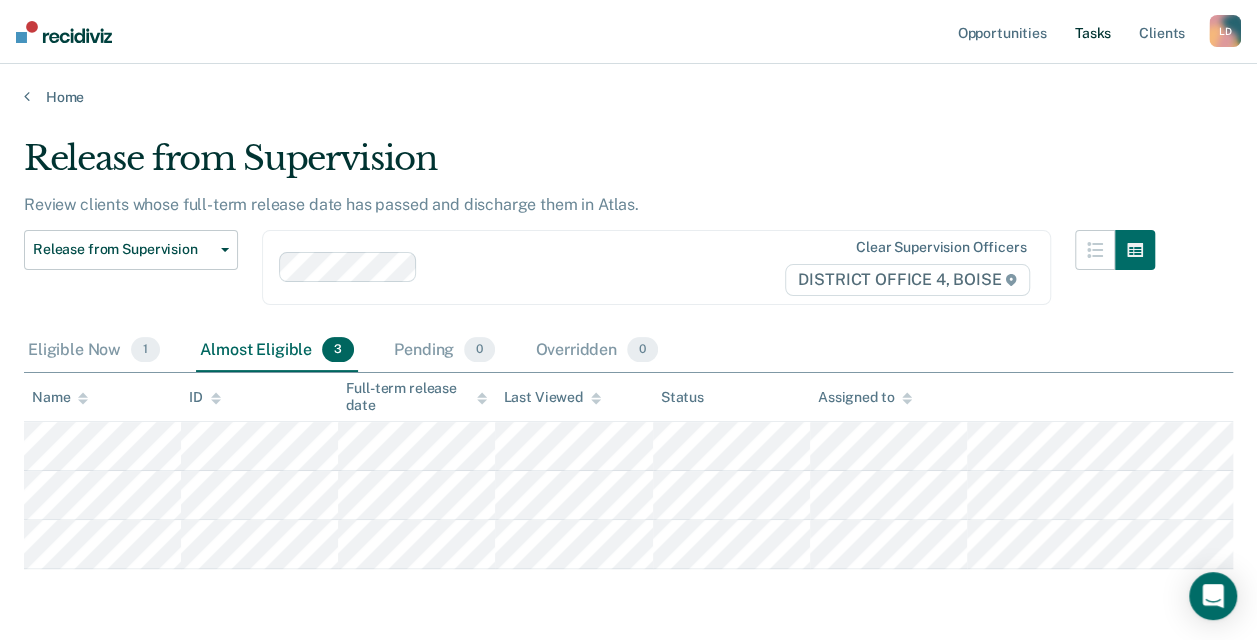 click on "Tasks" at bounding box center (1093, 32) 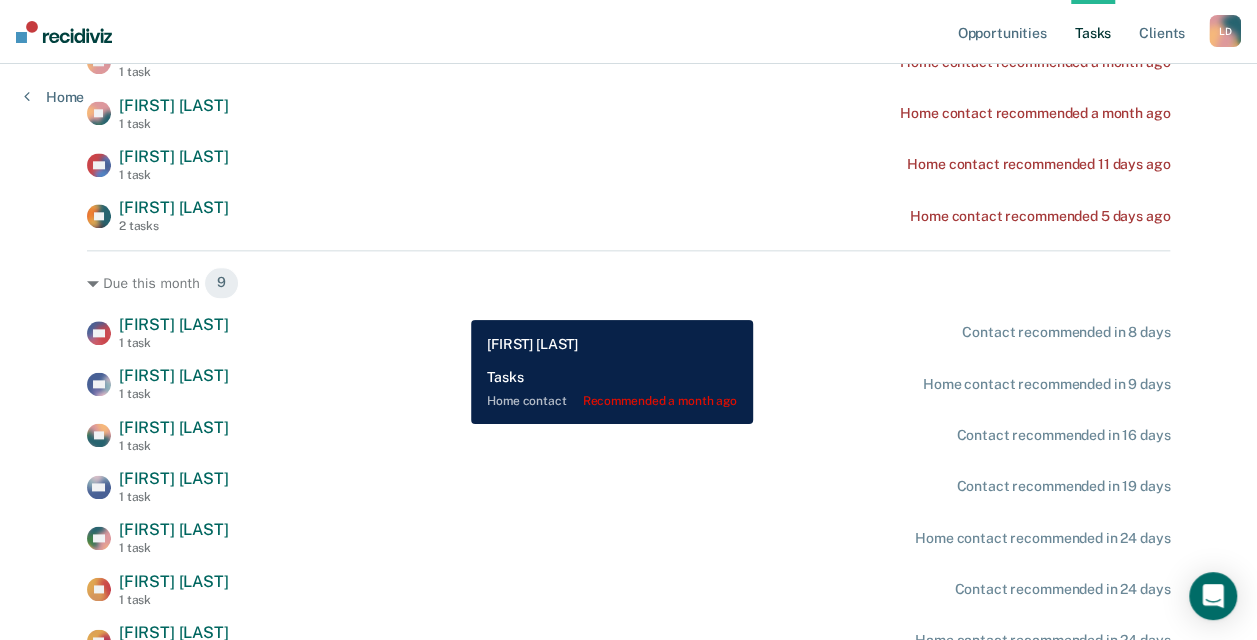 scroll, scrollTop: 1146, scrollLeft: 0, axis: vertical 